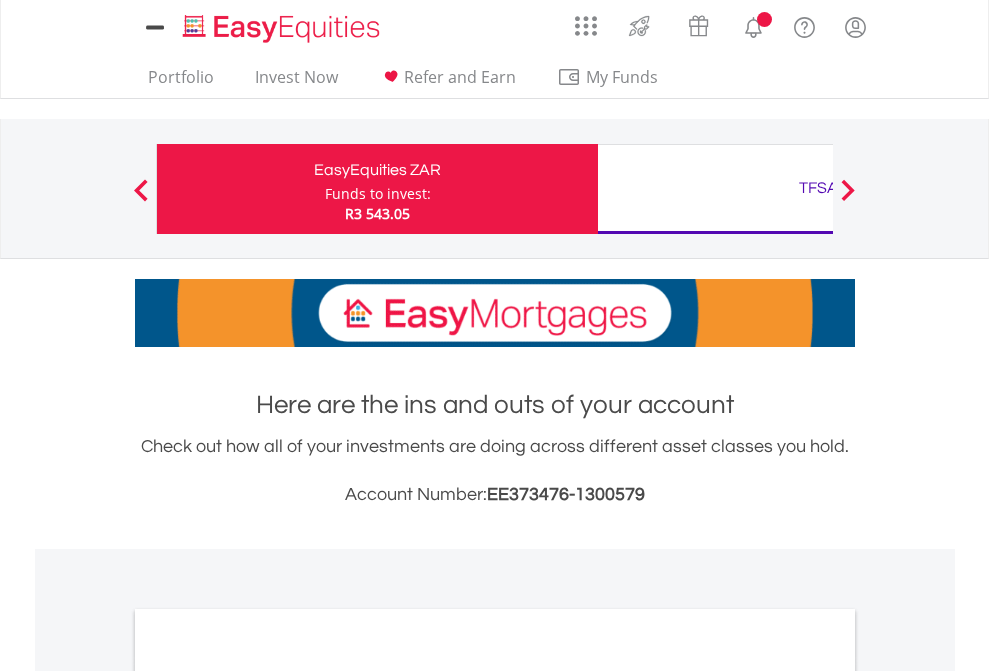 scroll, scrollTop: 0, scrollLeft: 0, axis: both 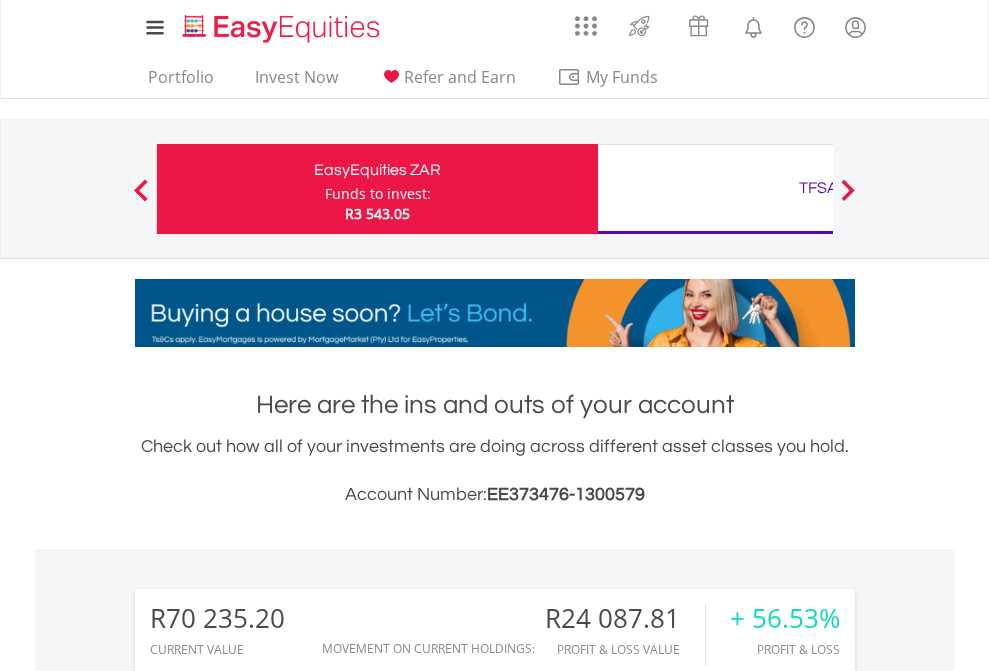 click on "Funds to invest:" at bounding box center (378, 194) 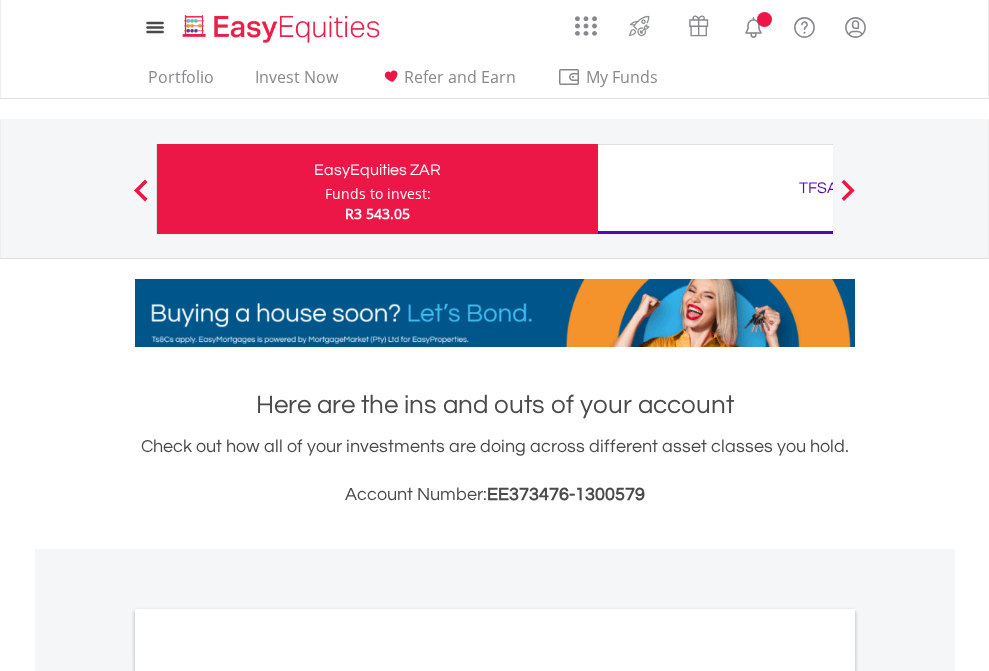 scroll, scrollTop: 0, scrollLeft: 0, axis: both 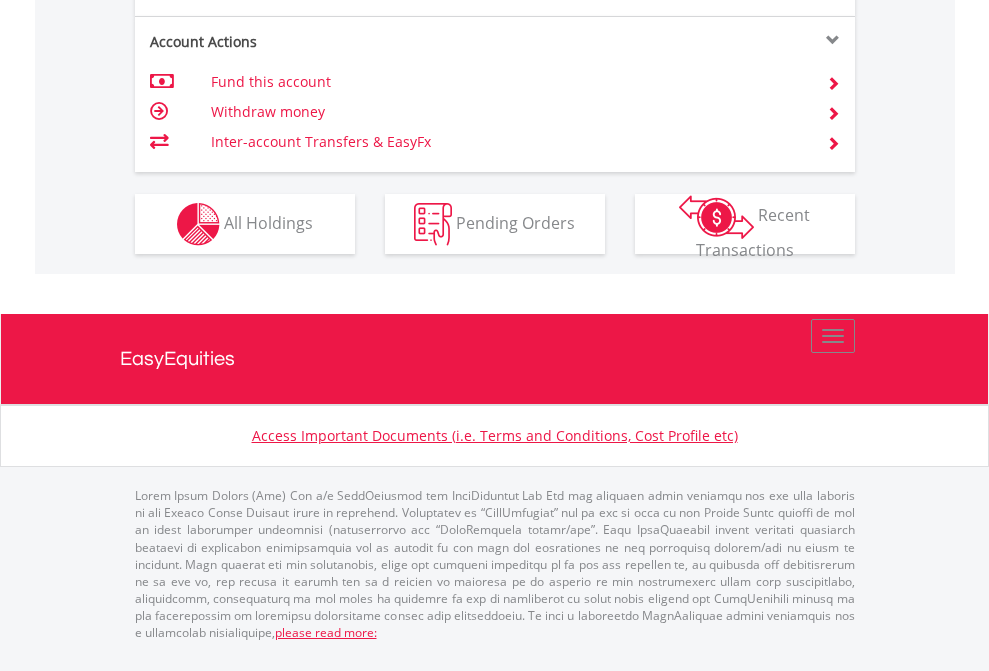 click on "Investment types" at bounding box center [706, -337] 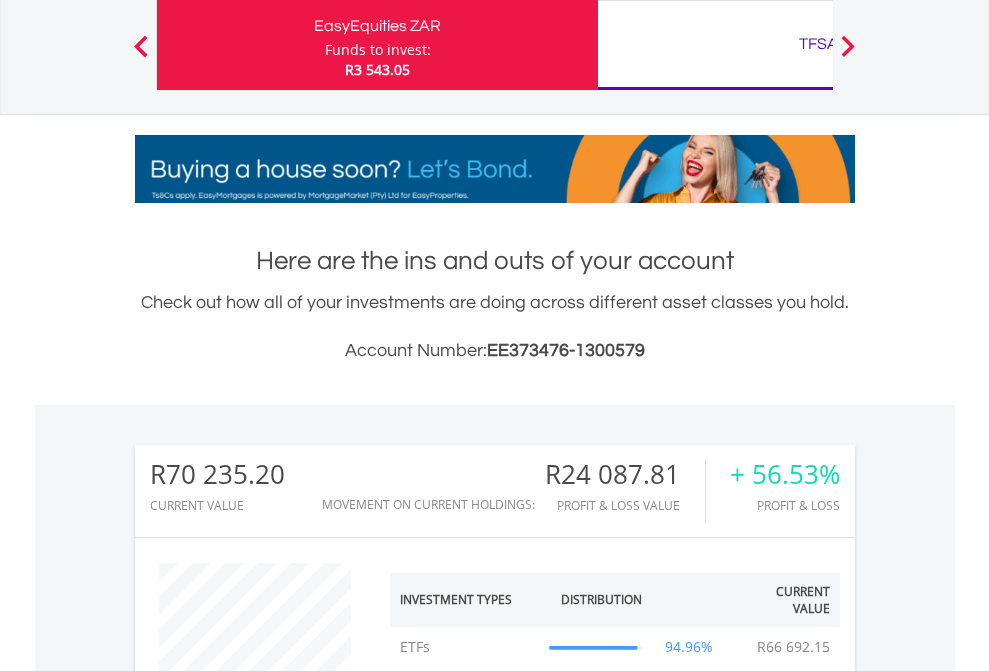 click on "TFSA" at bounding box center [818, 44] 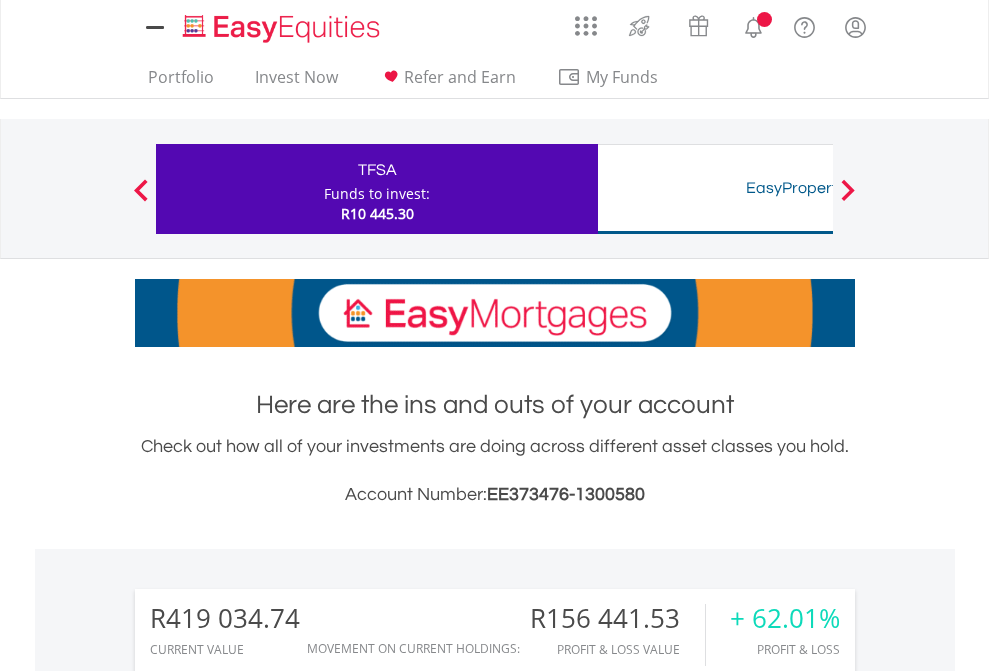 scroll, scrollTop: 0, scrollLeft: 0, axis: both 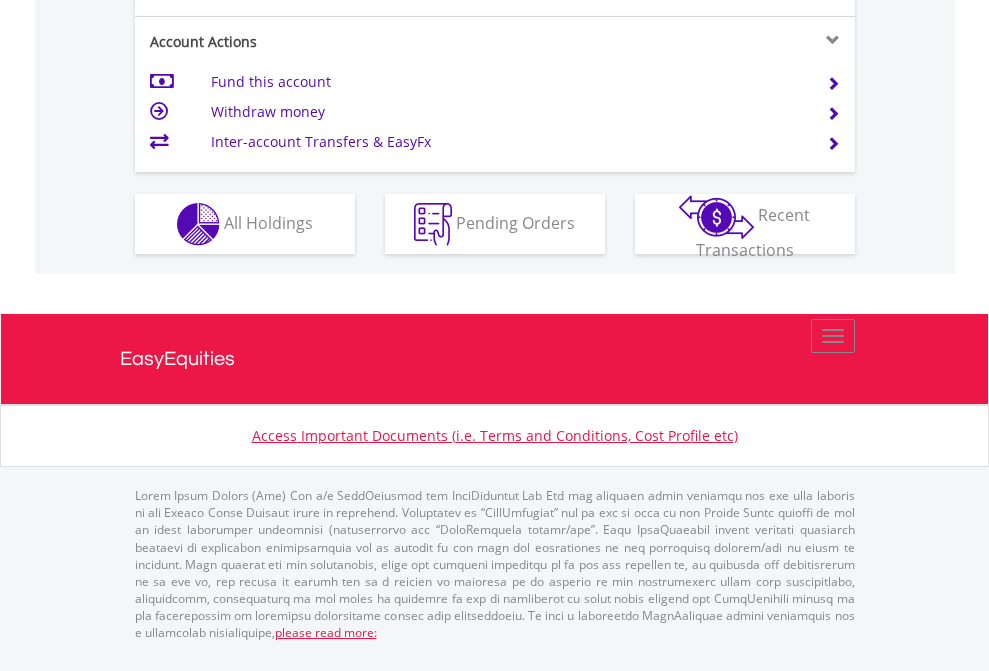 click on "Investment types" at bounding box center (706, -337) 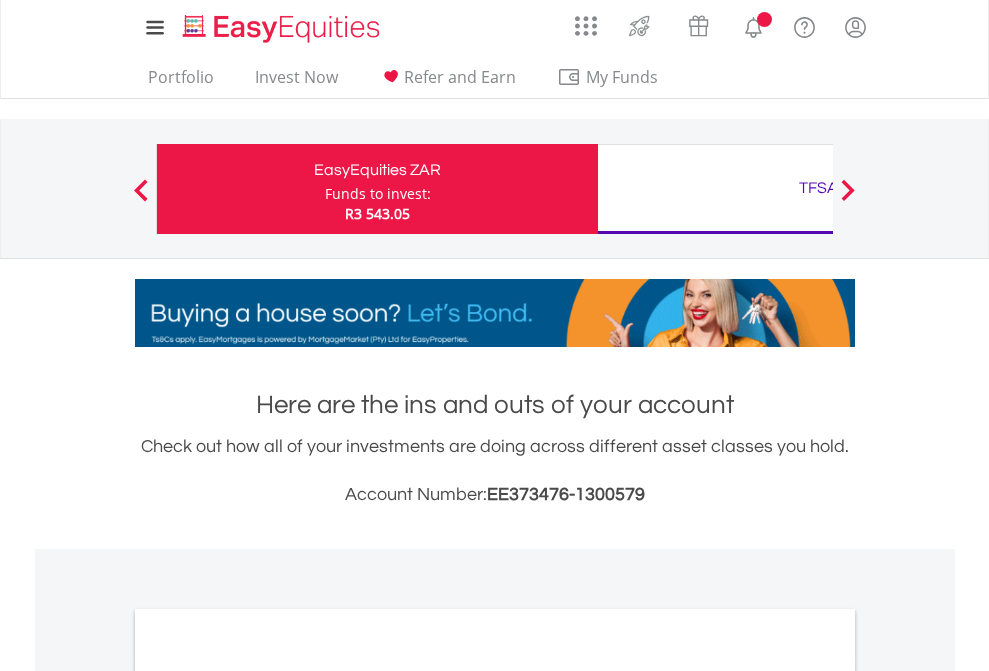scroll, scrollTop: 1202, scrollLeft: 0, axis: vertical 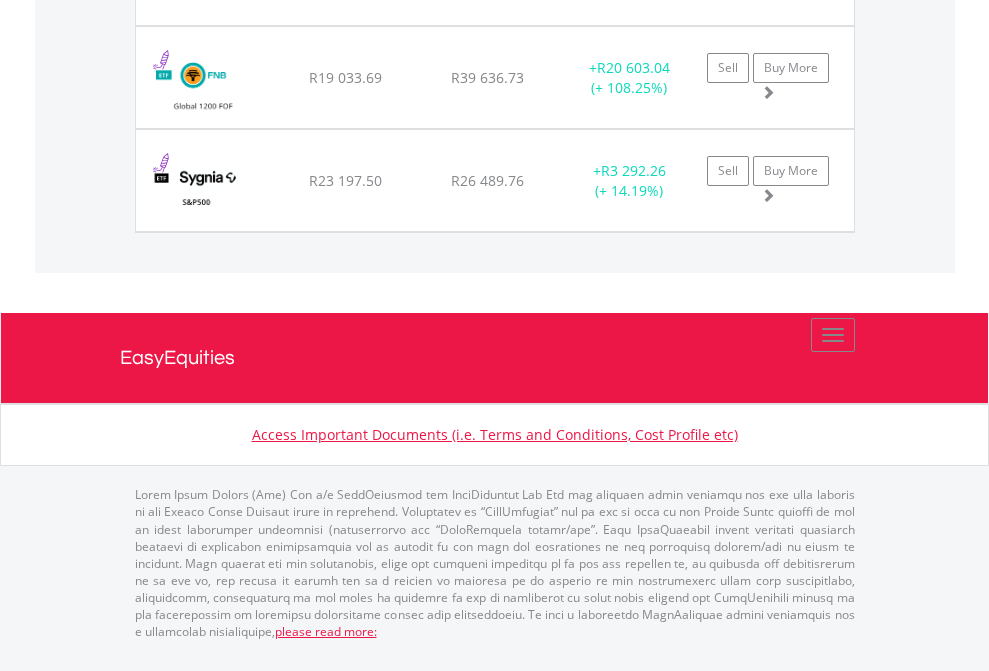click on "TFSA" at bounding box center [818, -1545] 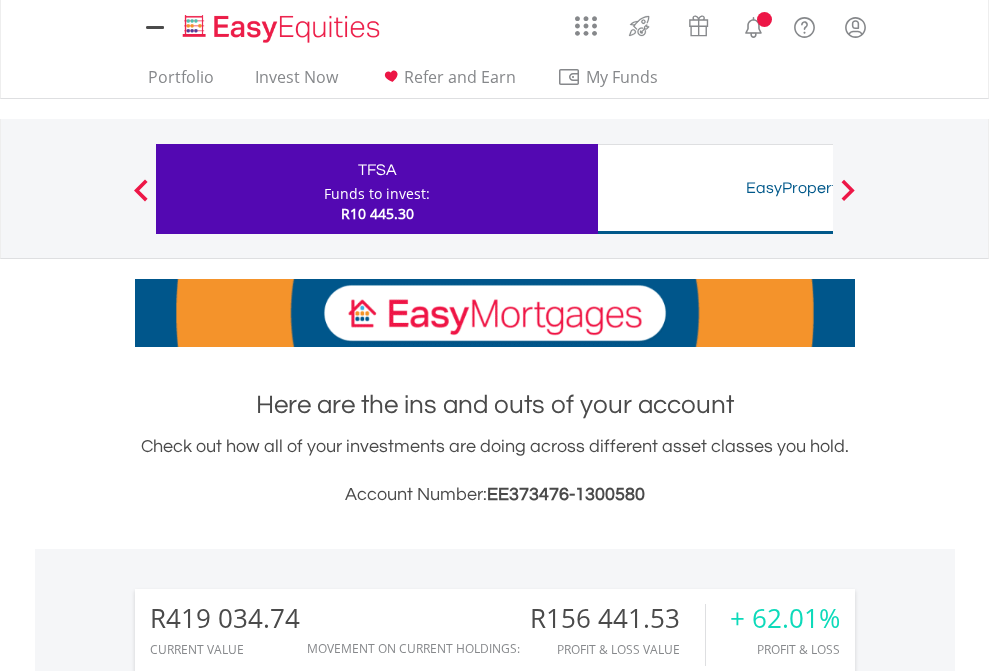scroll, scrollTop: 0, scrollLeft: 0, axis: both 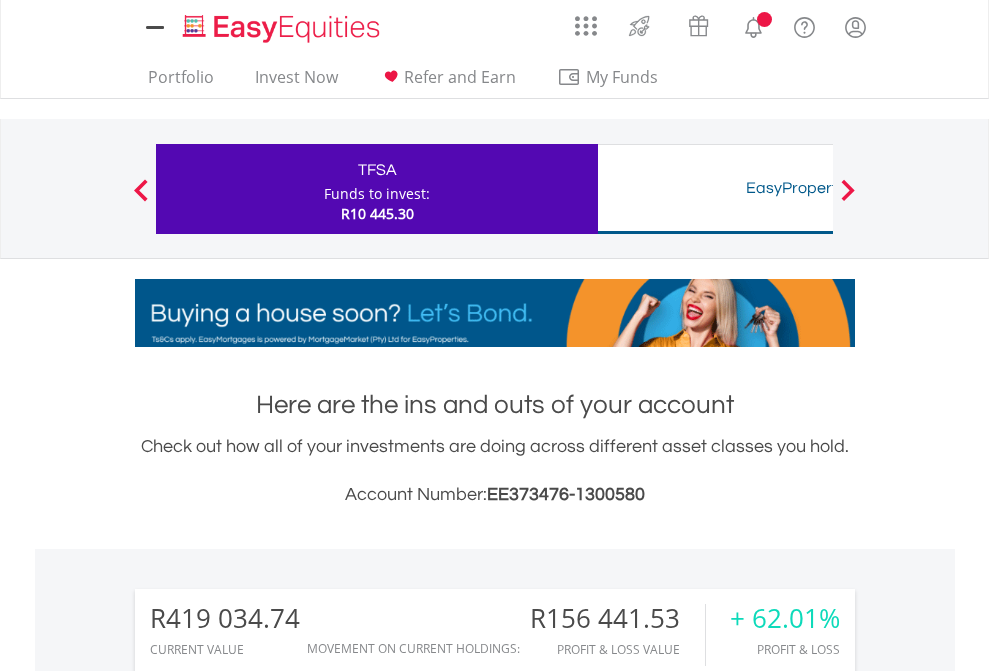 click on "All Holdings" at bounding box center [268, 1546] 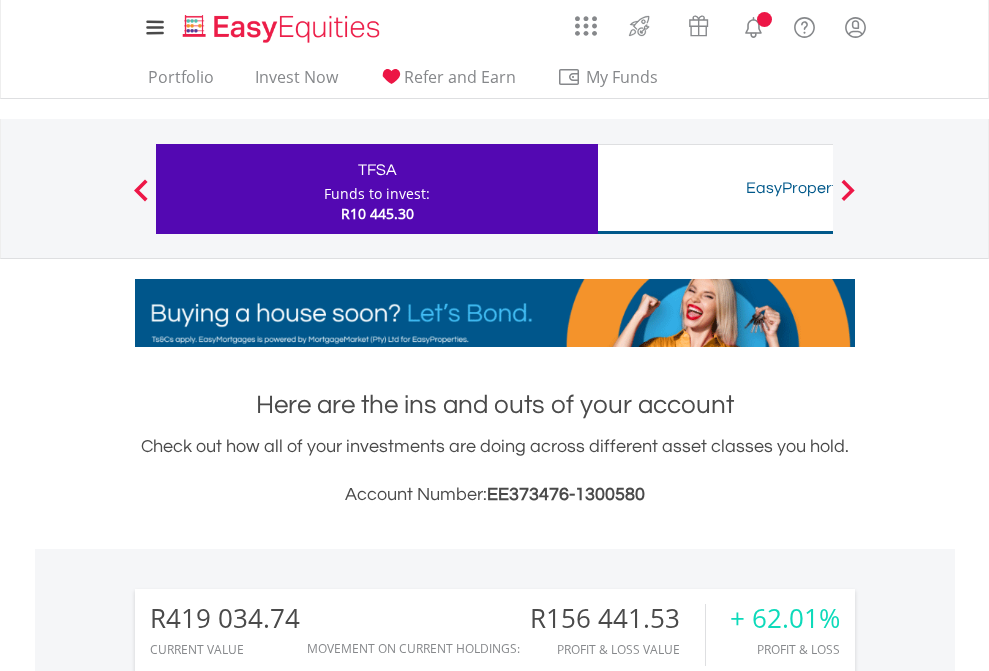 scroll, scrollTop: 1573, scrollLeft: 0, axis: vertical 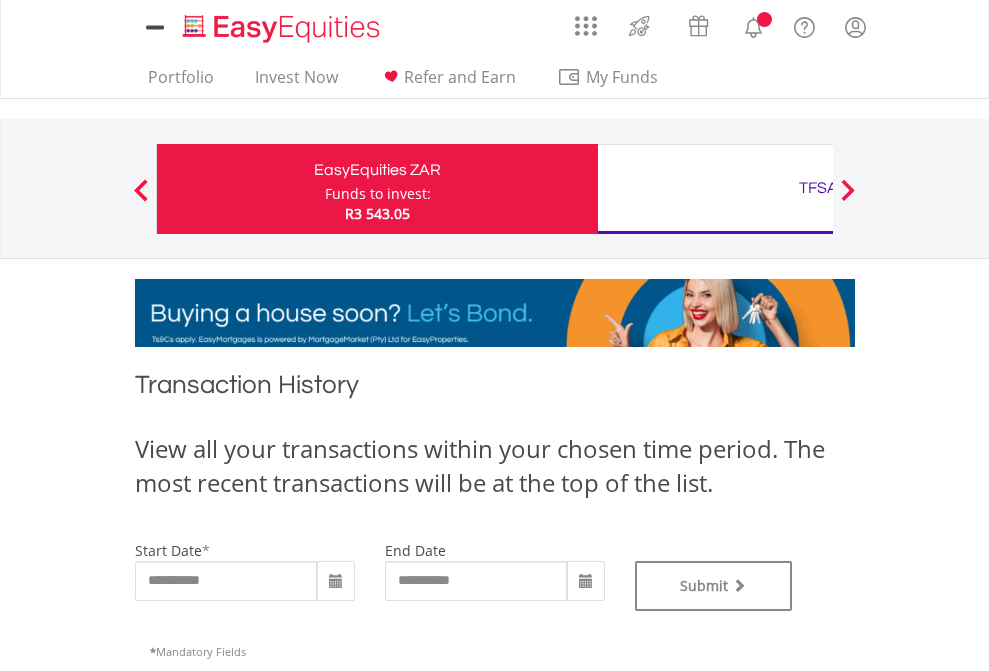 click on "TFSA" at bounding box center (818, 188) 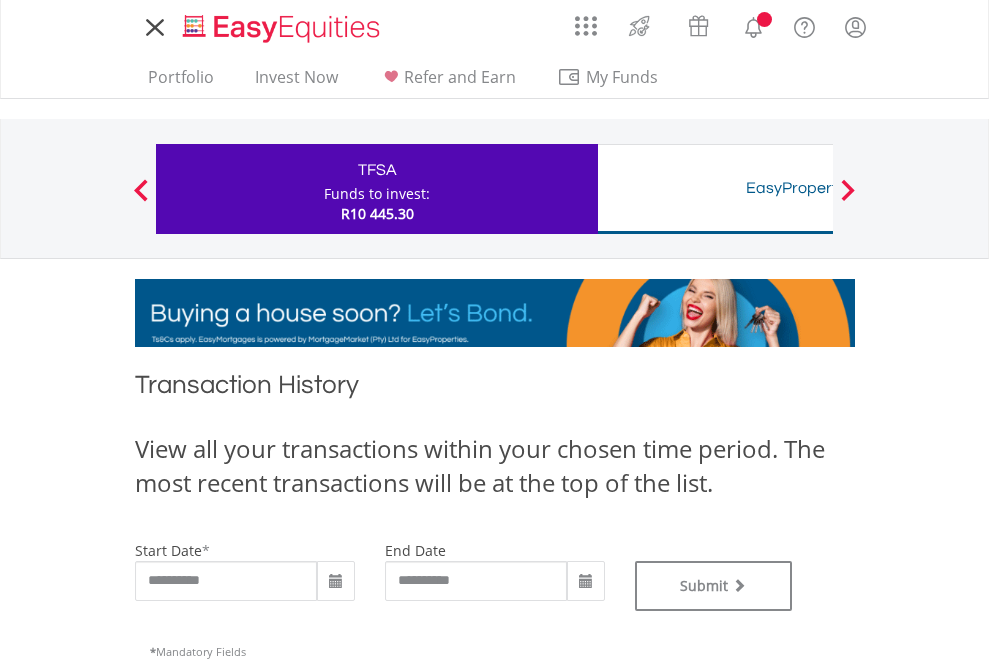 scroll, scrollTop: 0, scrollLeft: 0, axis: both 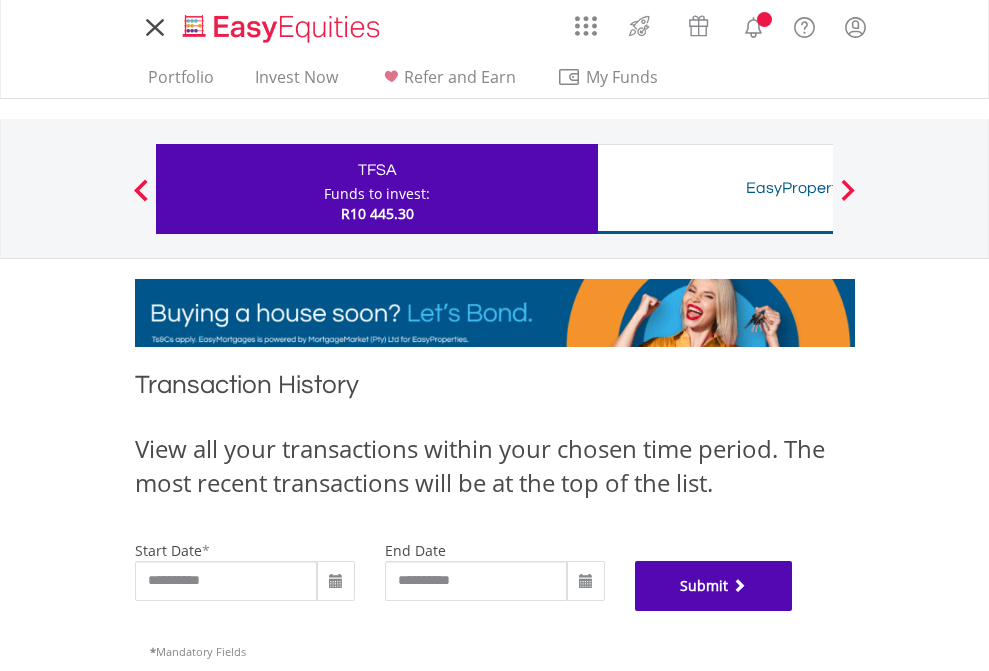 click on "Submit" at bounding box center (714, 586) 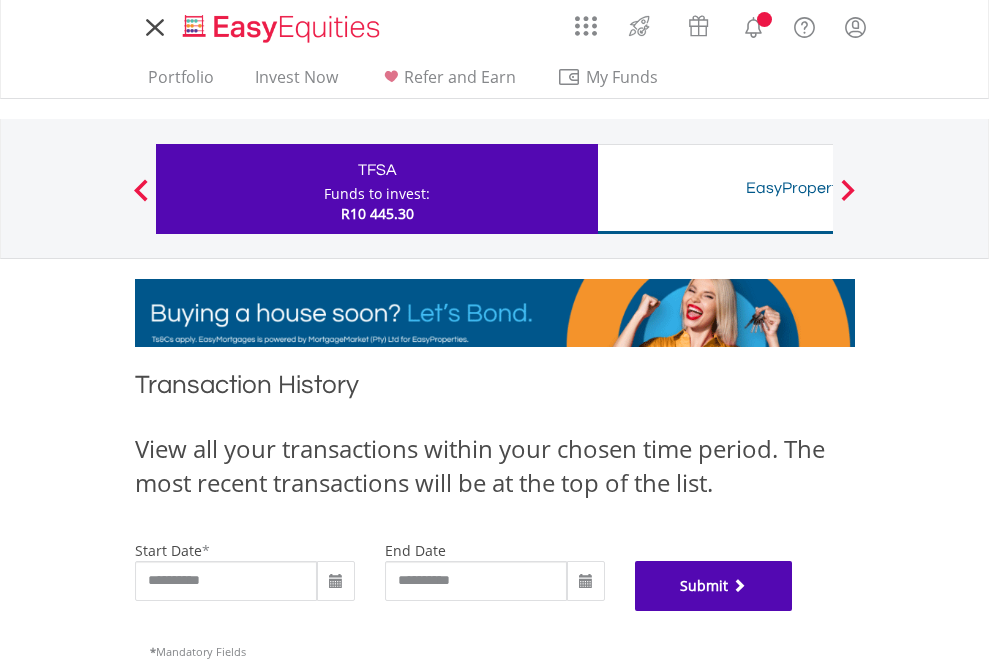 scroll, scrollTop: 811, scrollLeft: 0, axis: vertical 